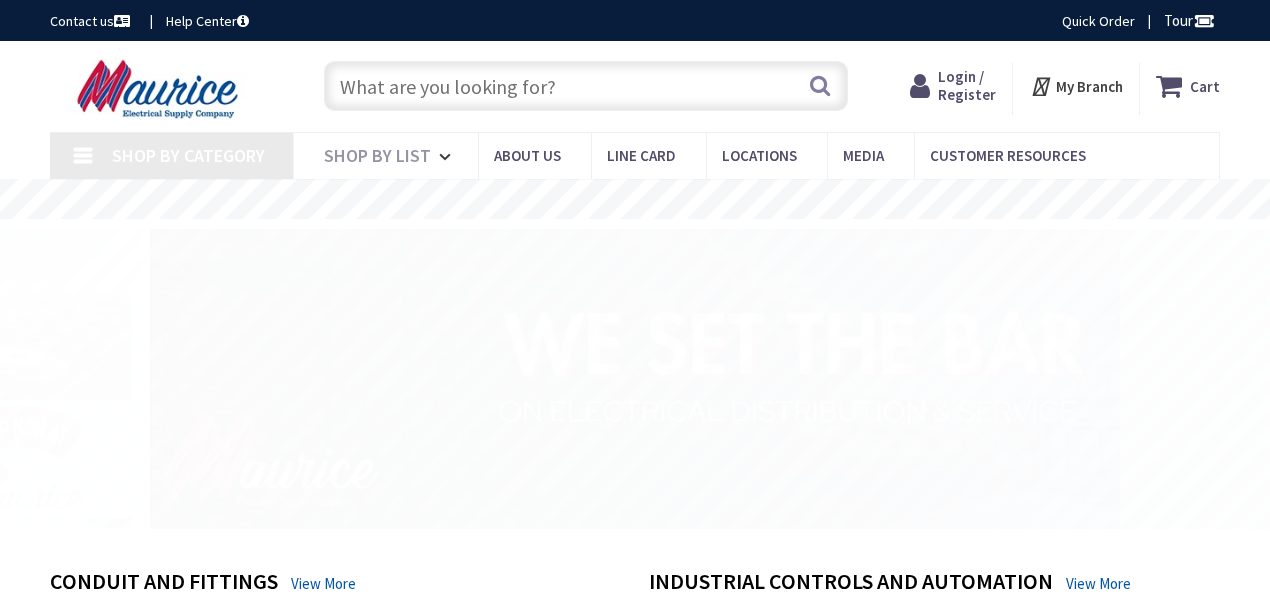 scroll, scrollTop: 0, scrollLeft: 0, axis: both 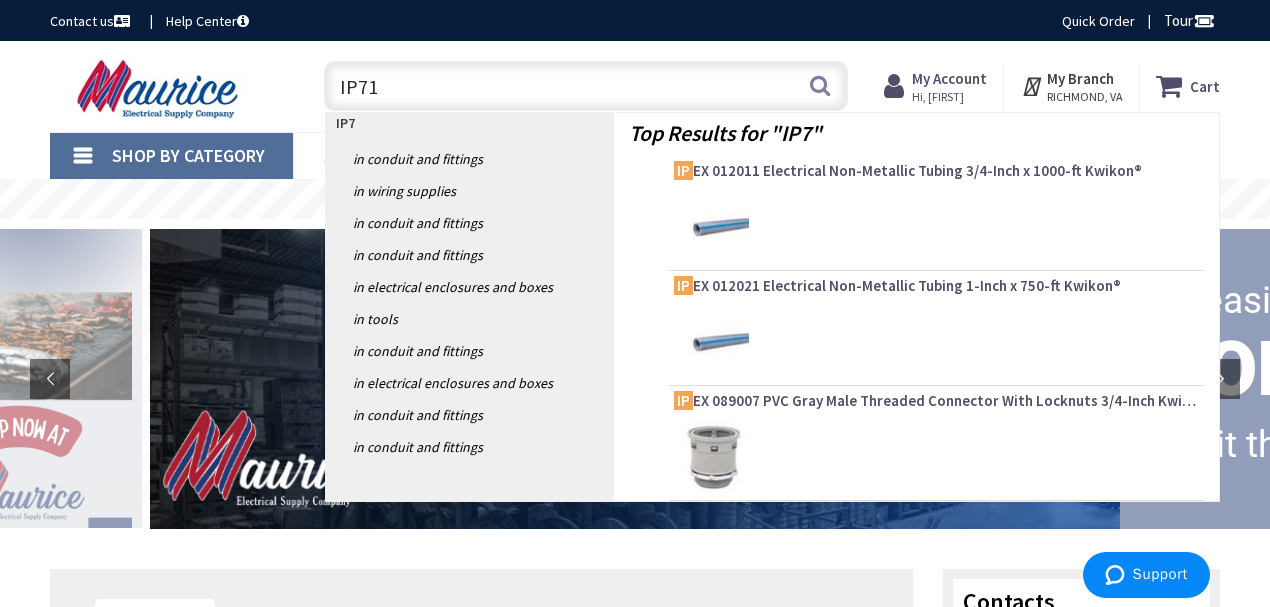 type on "IP710" 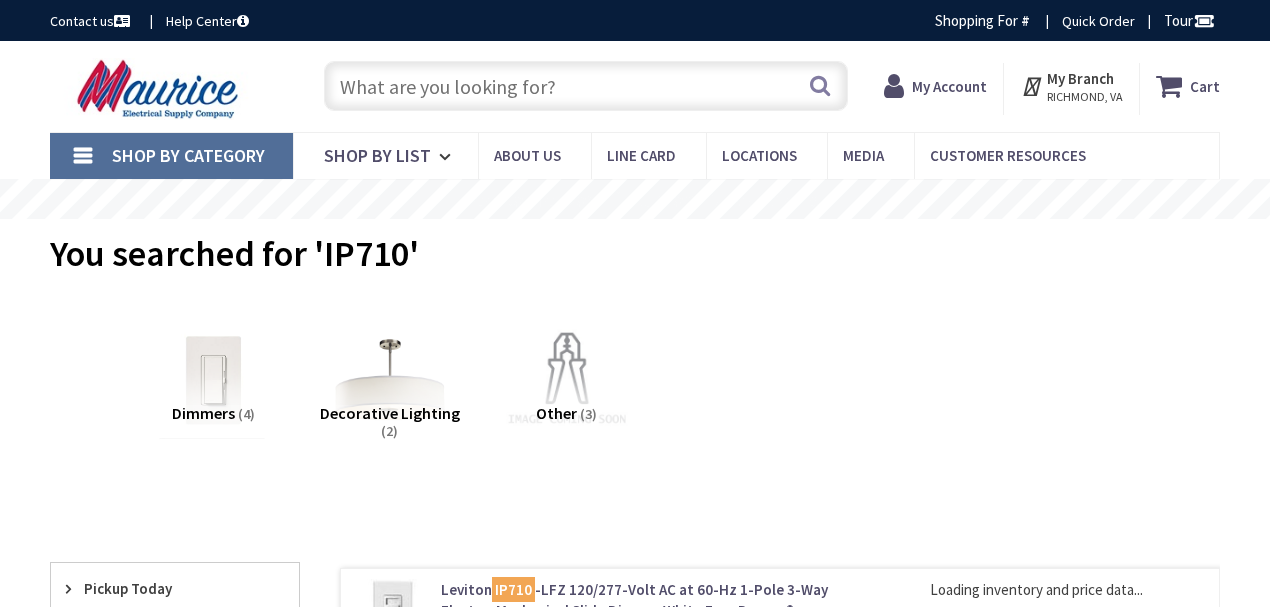 scroll, scrollTop: 0, scrollLeft: 0, axis: both 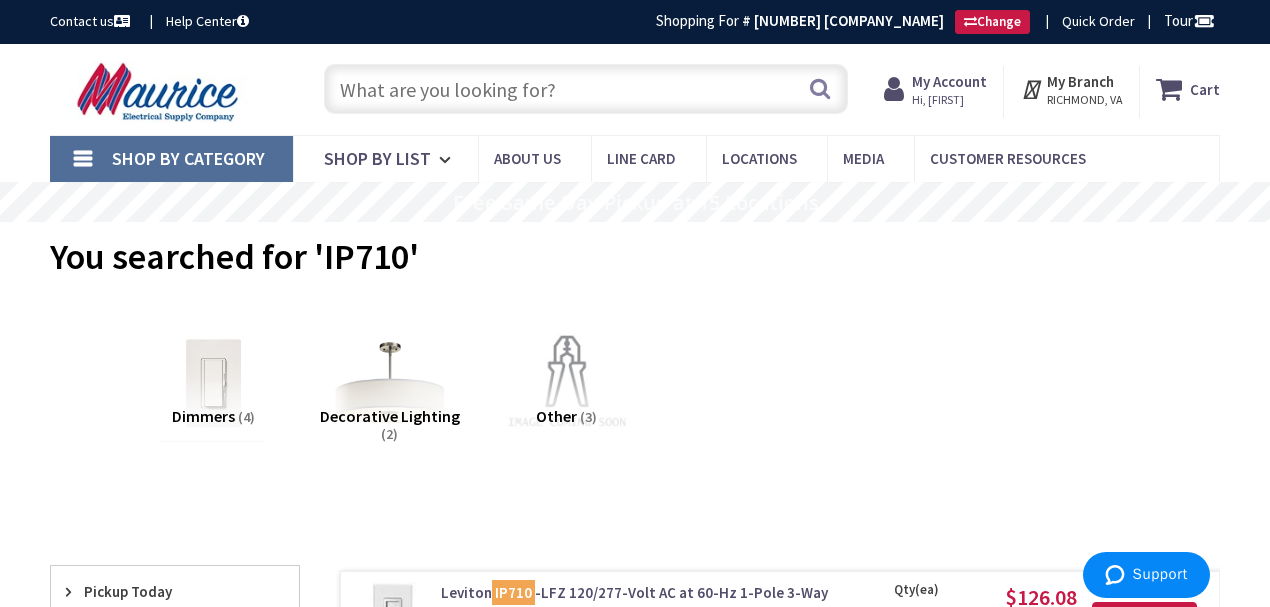 click at bounding box center [586, 89] 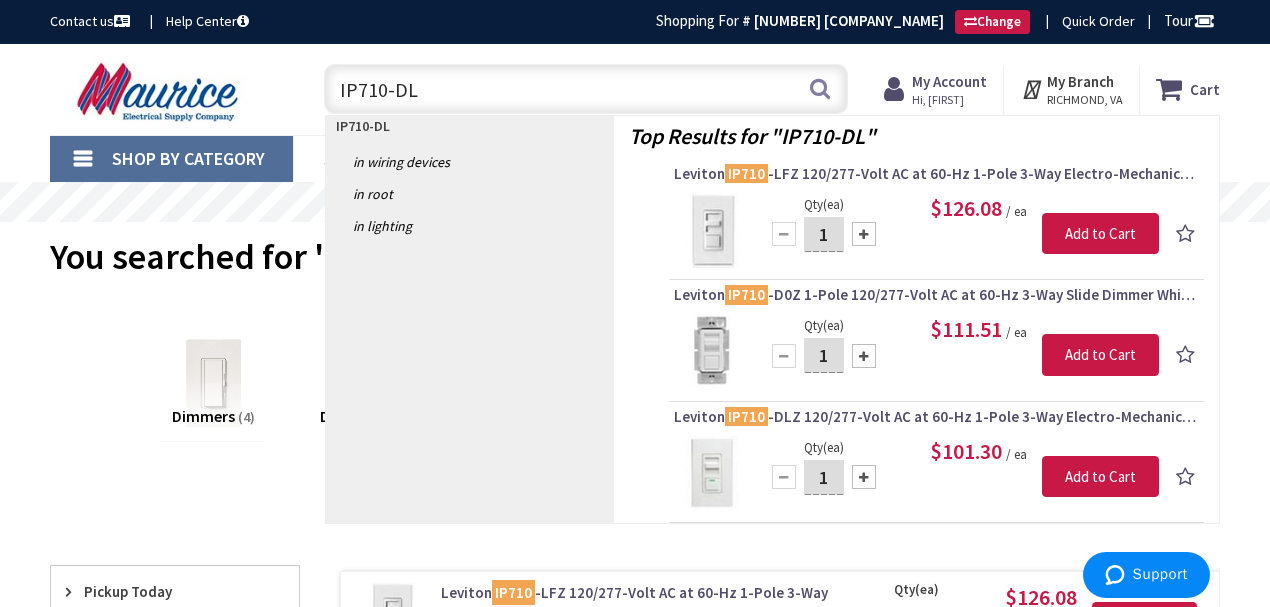 type on "IP710-DLZ" 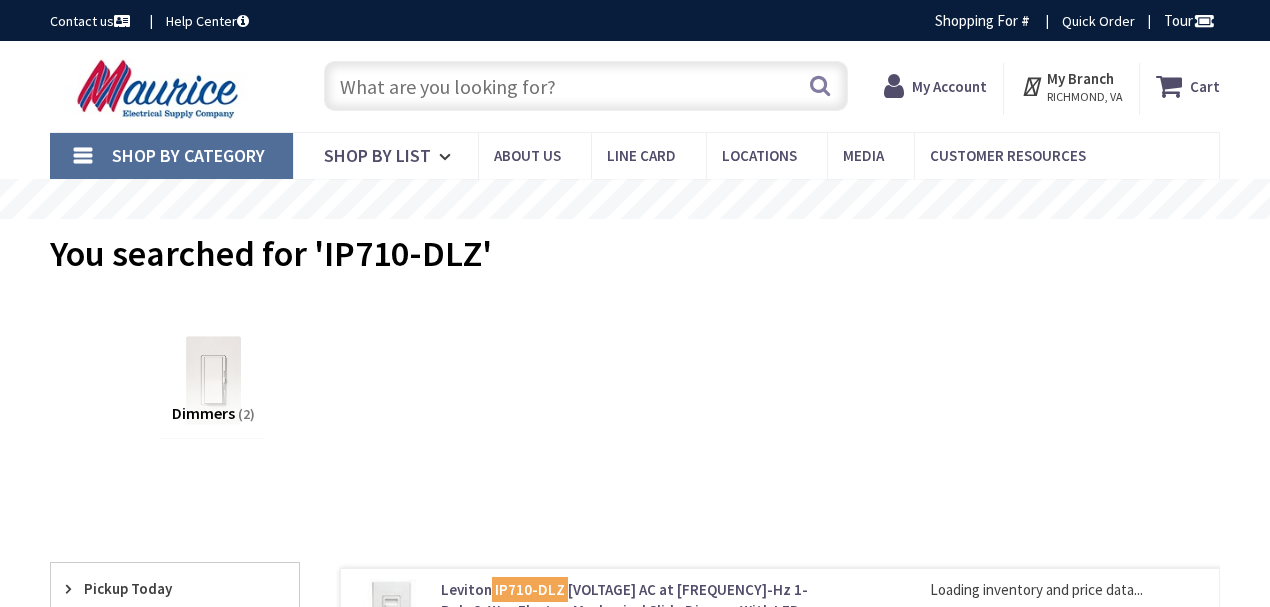 scroll, scrollTop: 0, scrollLeft: 0, axis: both 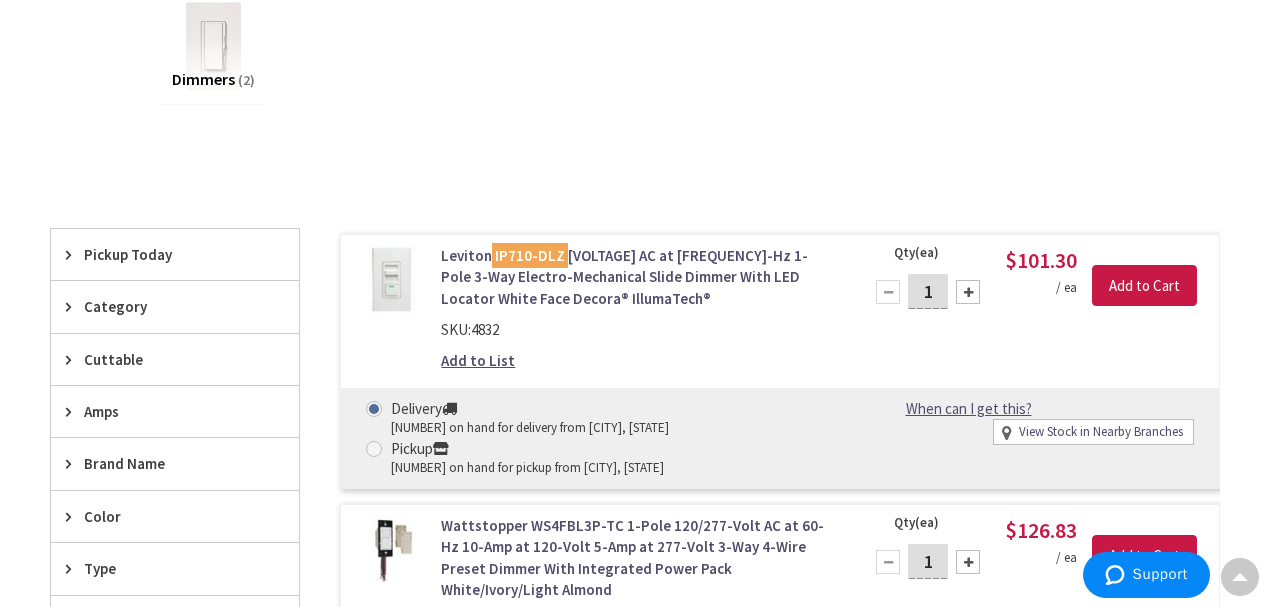 click at bounding box center [968, 292] 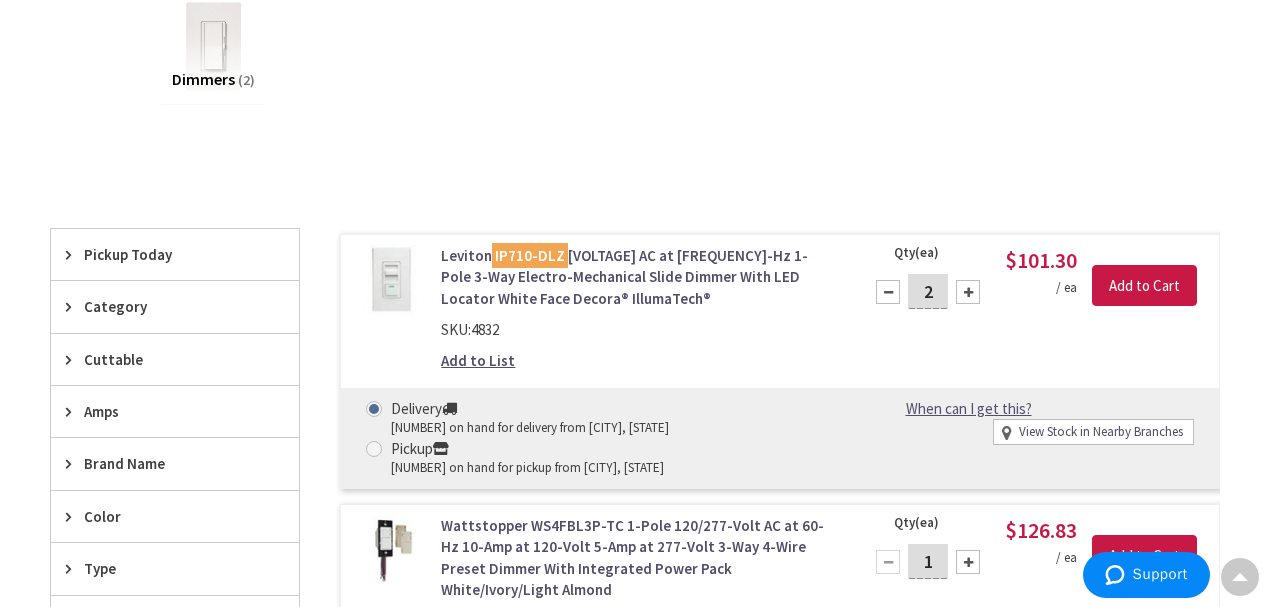 click at bounding box center (968, 292) 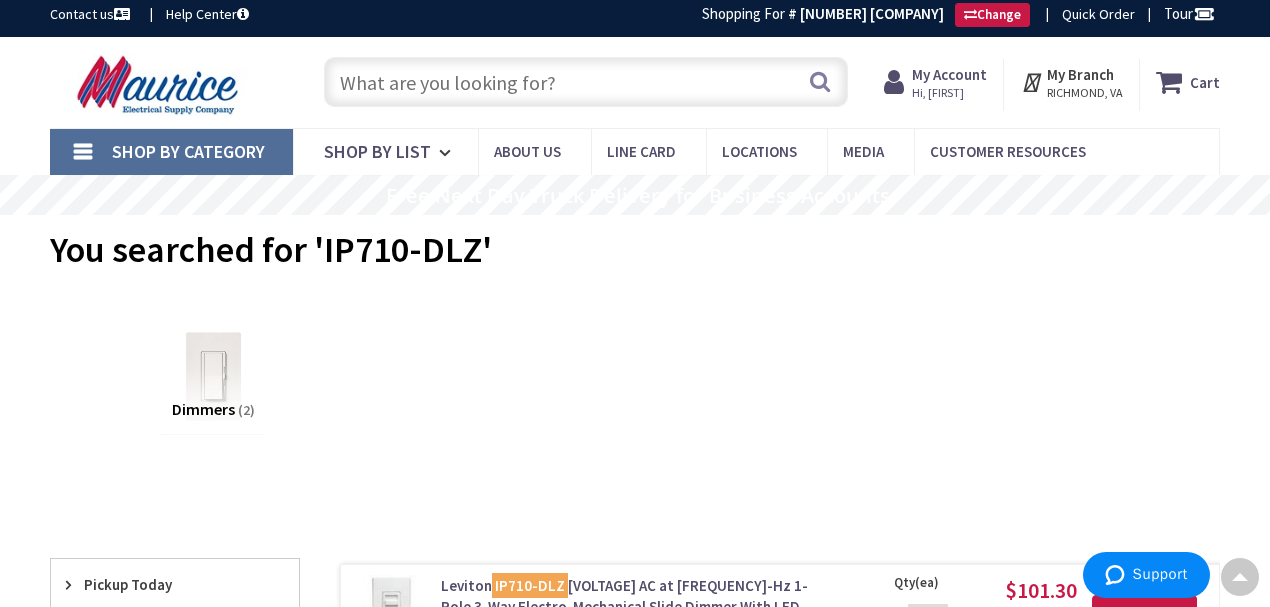 scroll, scrollTop: 4, scrollLeft: 0, axis: vertical 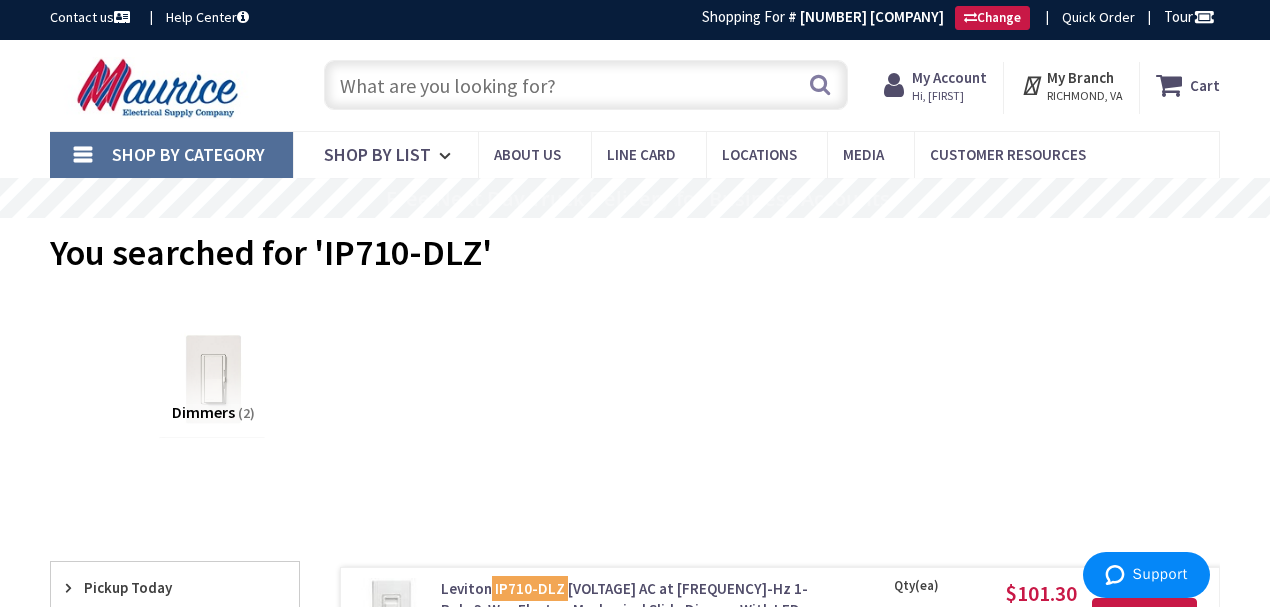 click at bounding box center [586, 85] 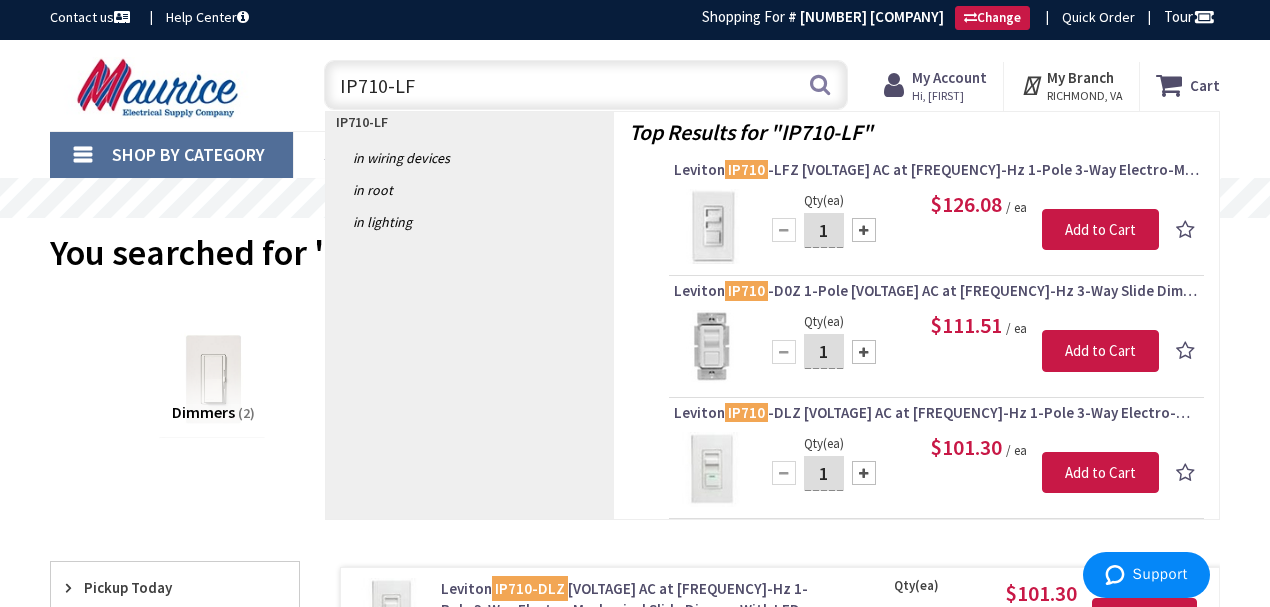 type on "IP710-LFZ" 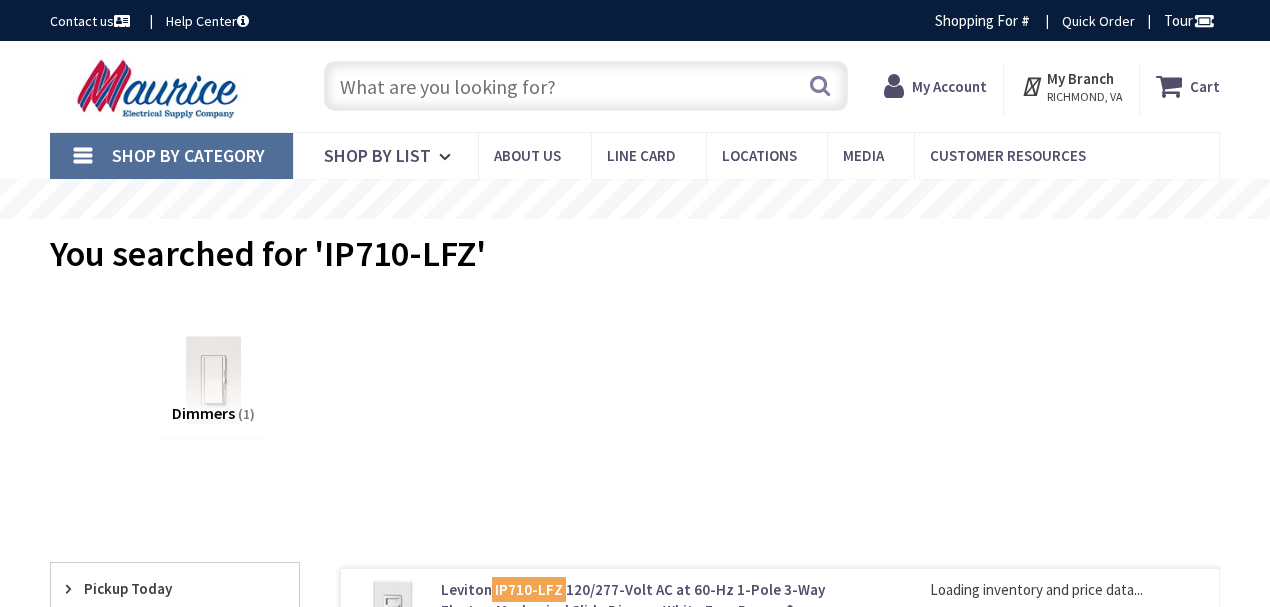 scroll, scrollTop: 0, scrollLeft: 0, axis: both 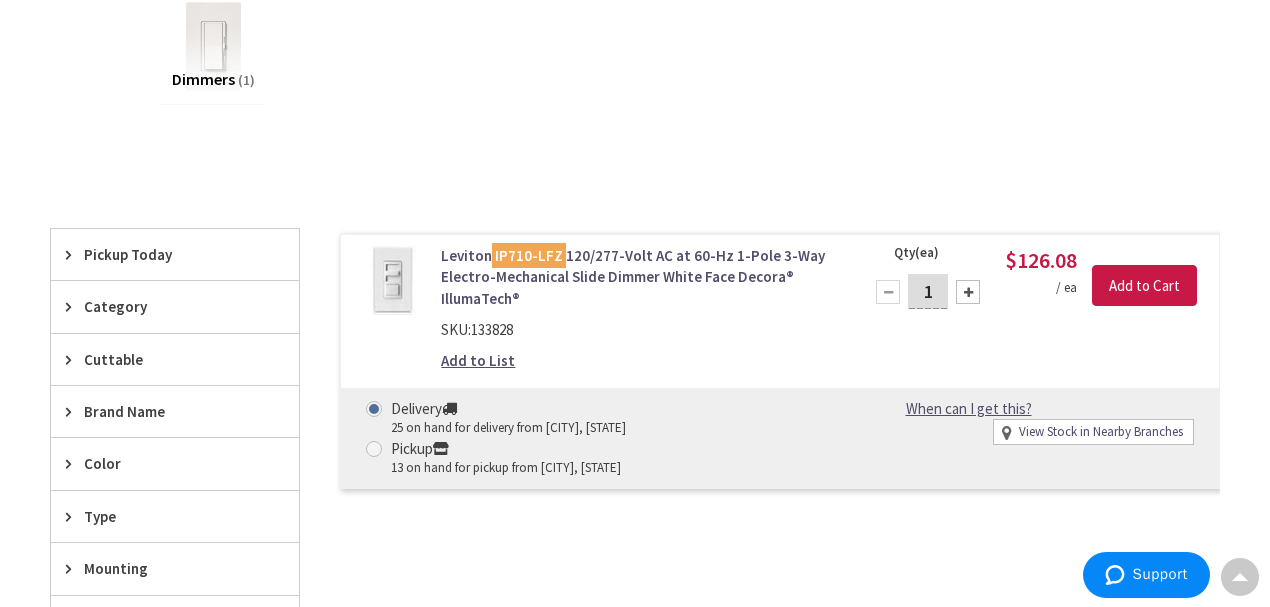 click at bounding box center (374, 449) 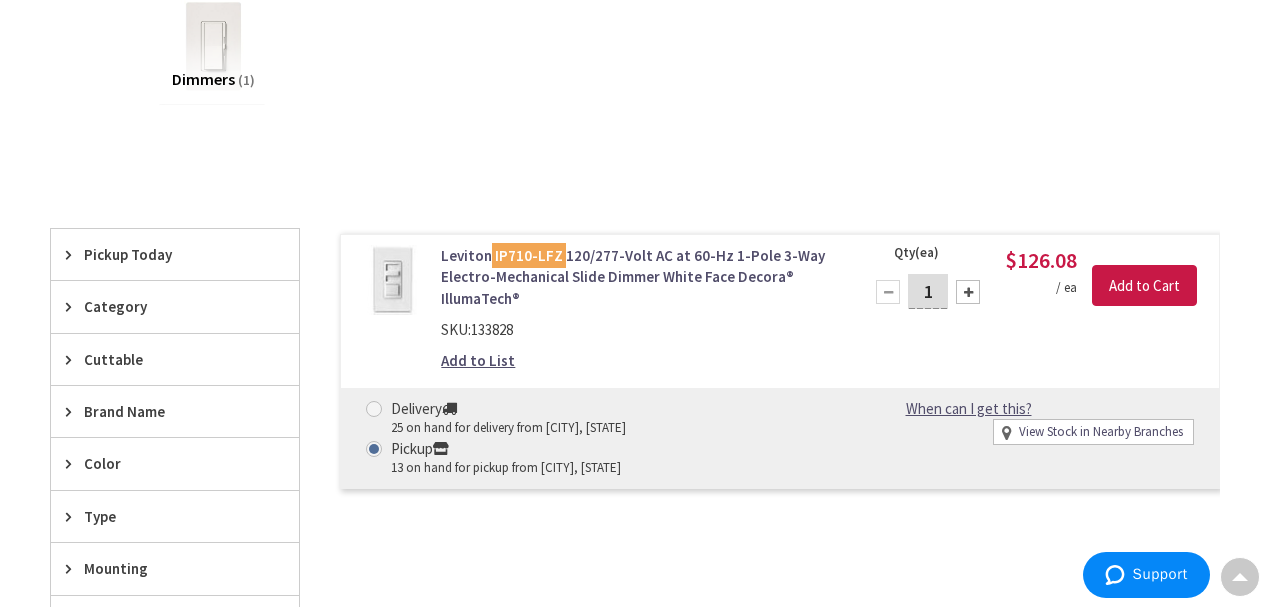 click at bounding box center [968, 292] 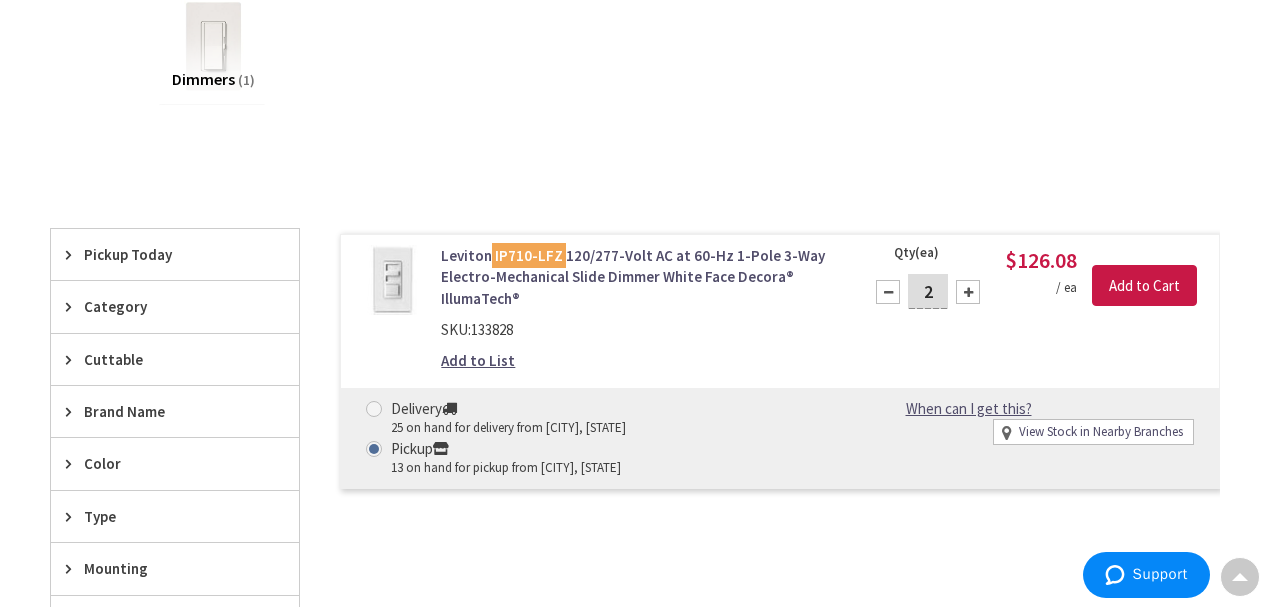 click at bounding box center (968, 292) 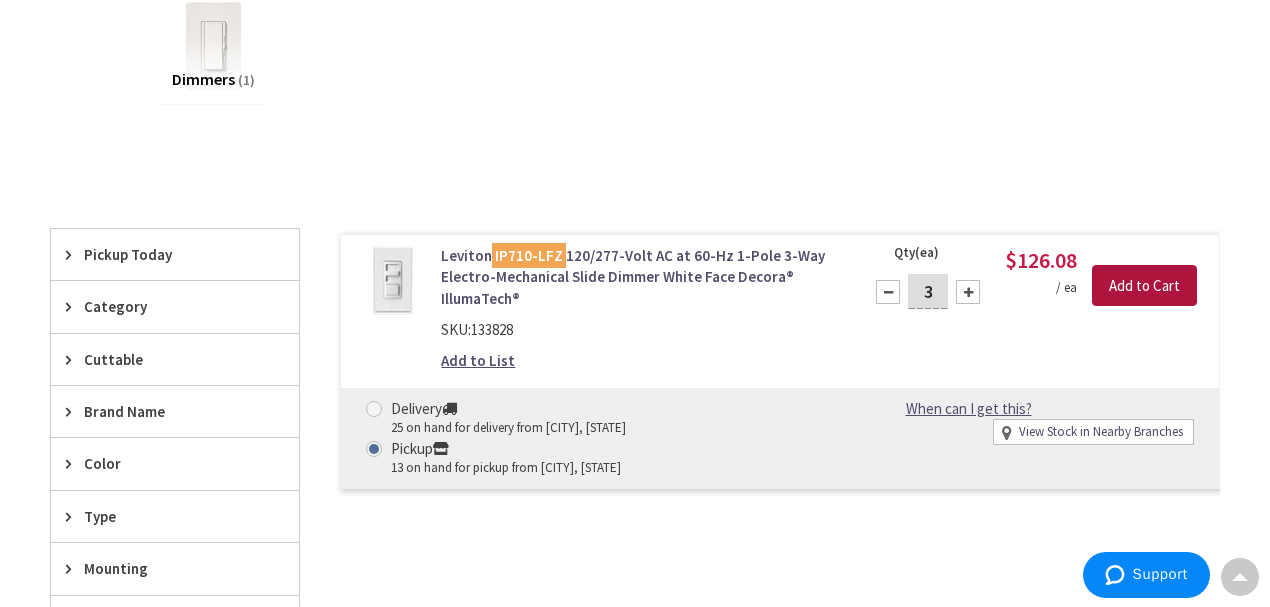 click on "Add to Cart" at bounding box center (1144, 286) 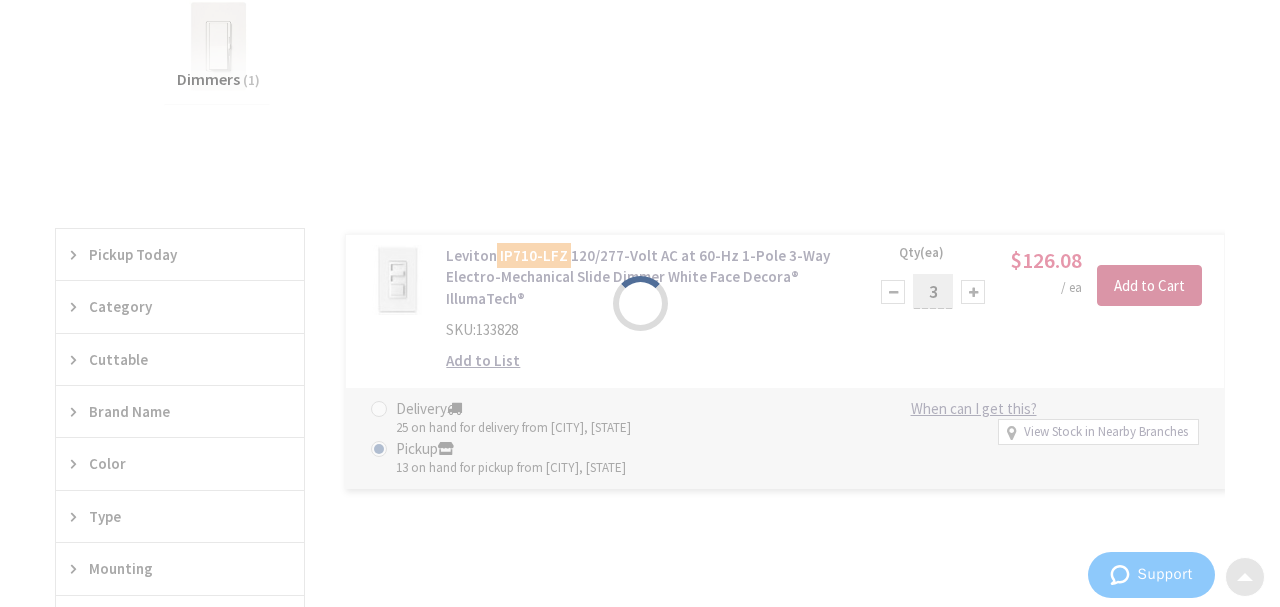 scroll, scrollTop: 336, scrollLeft: 0, axis: vertical 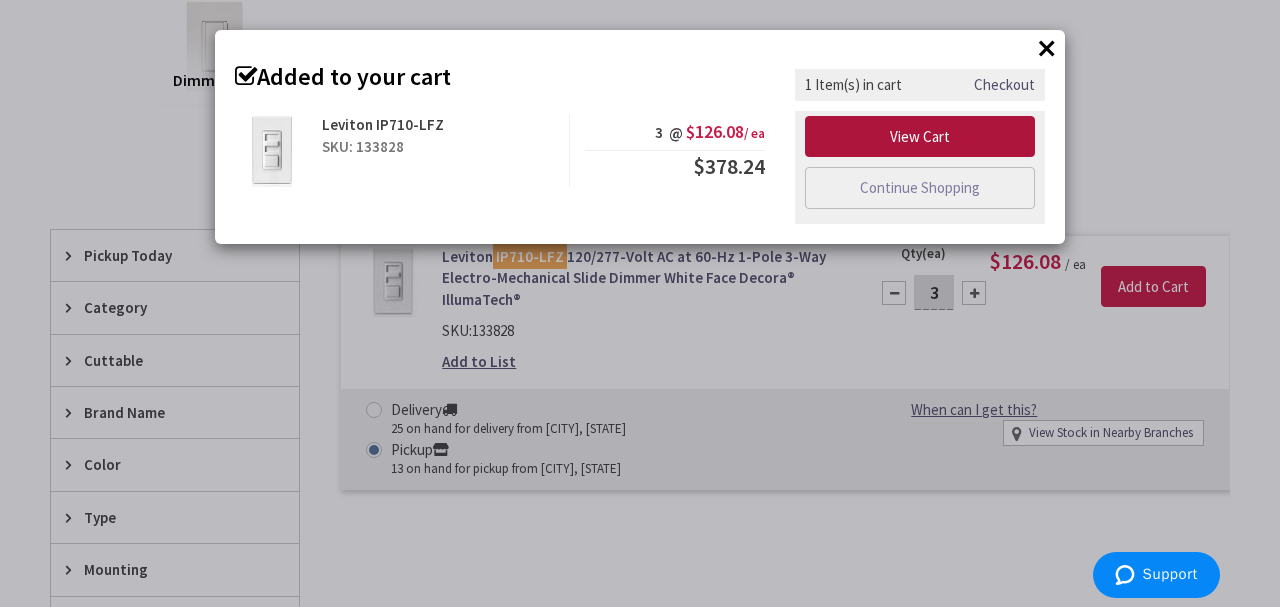 click on "View Cart" at bounding box center [920, 137] 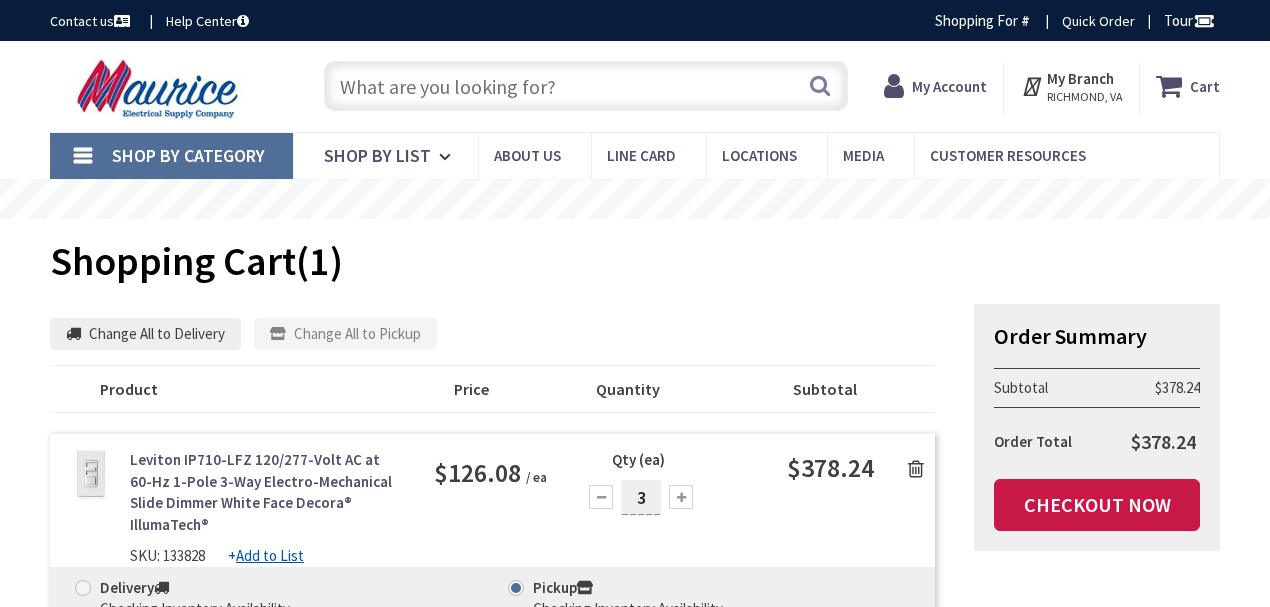 scroll, scrollTop: 0, scrollLeft: 0, axis: both 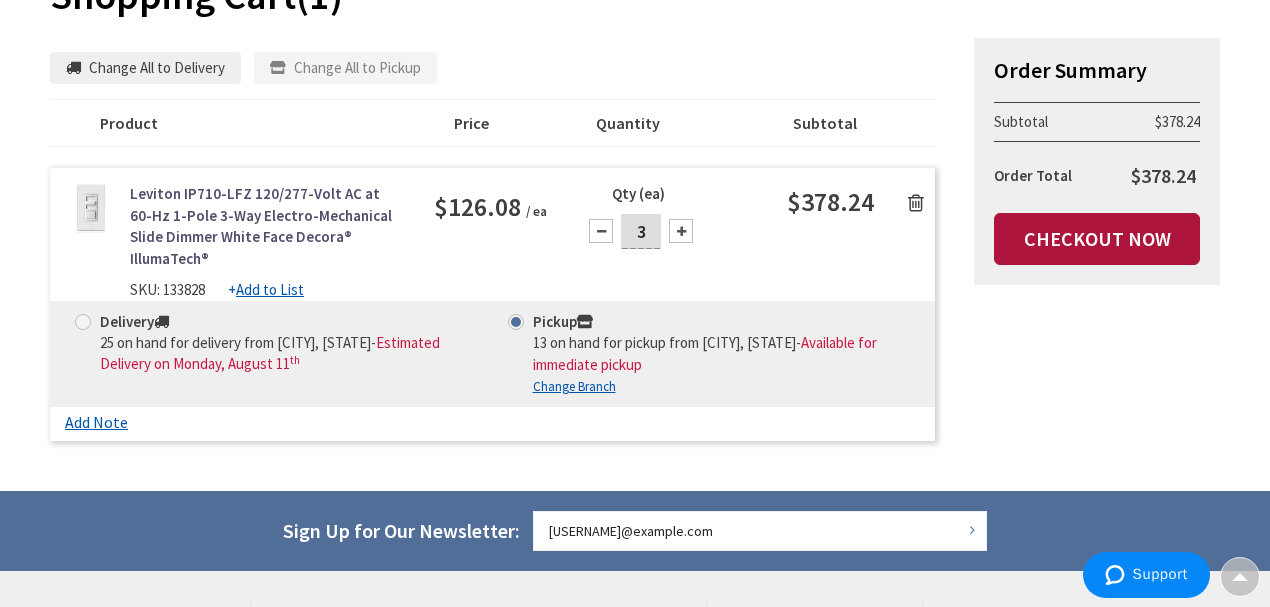 click on "Checkout Now" at bounding box center [1097, 239] 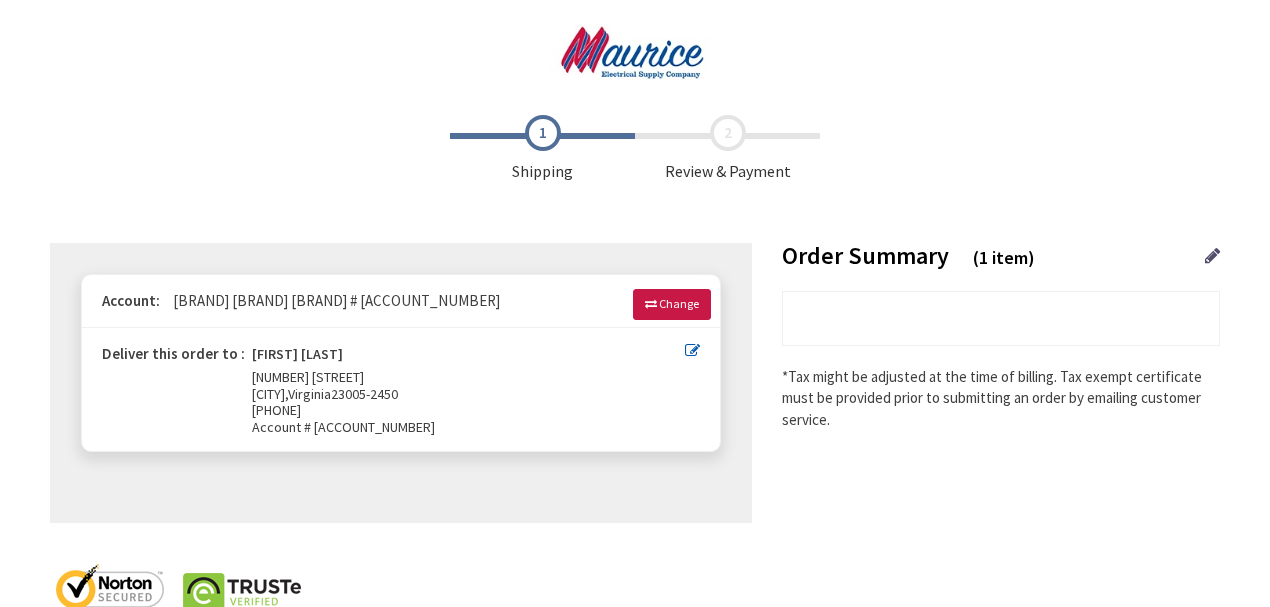 scroll, scrollTop: 242, scrollLeft: 0, axis: vertical 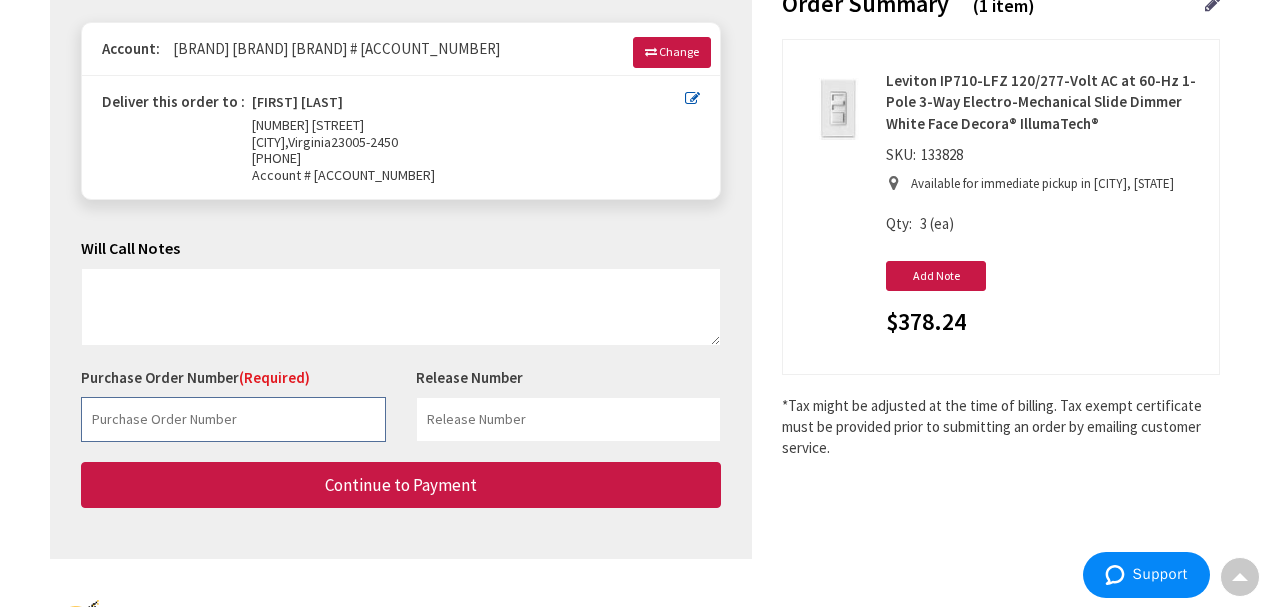 click at bounding box center (233, 419) 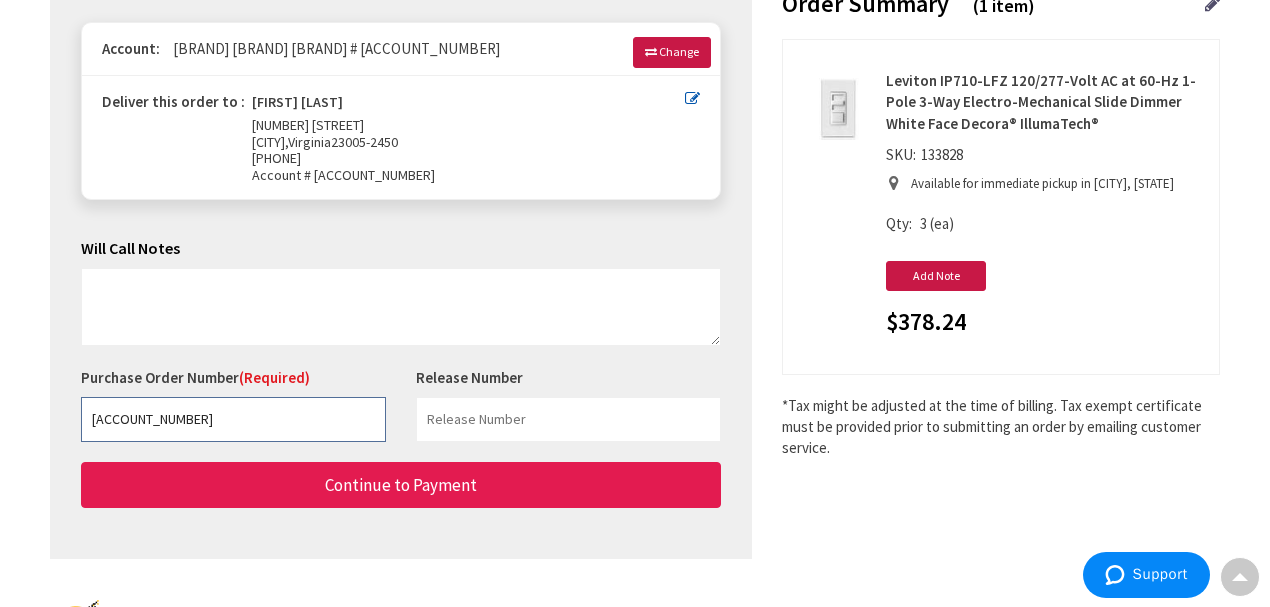 type on "[ACCOUNT_NUMBER]" 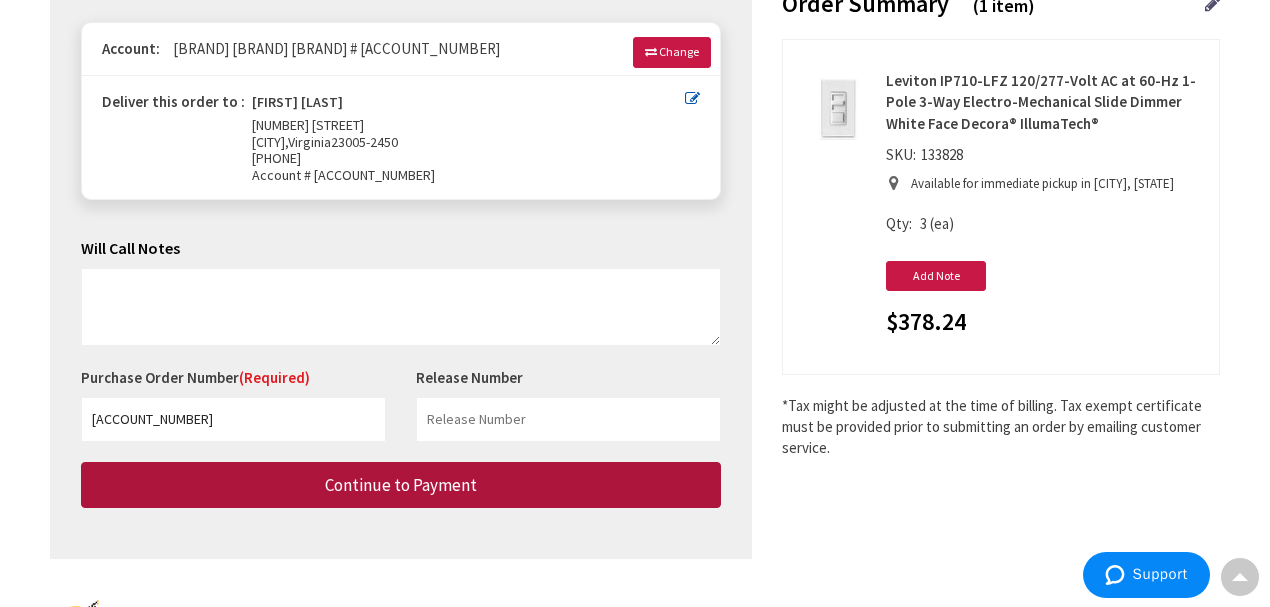 click on "Continue to Payment" at bounding box center [401, 485] 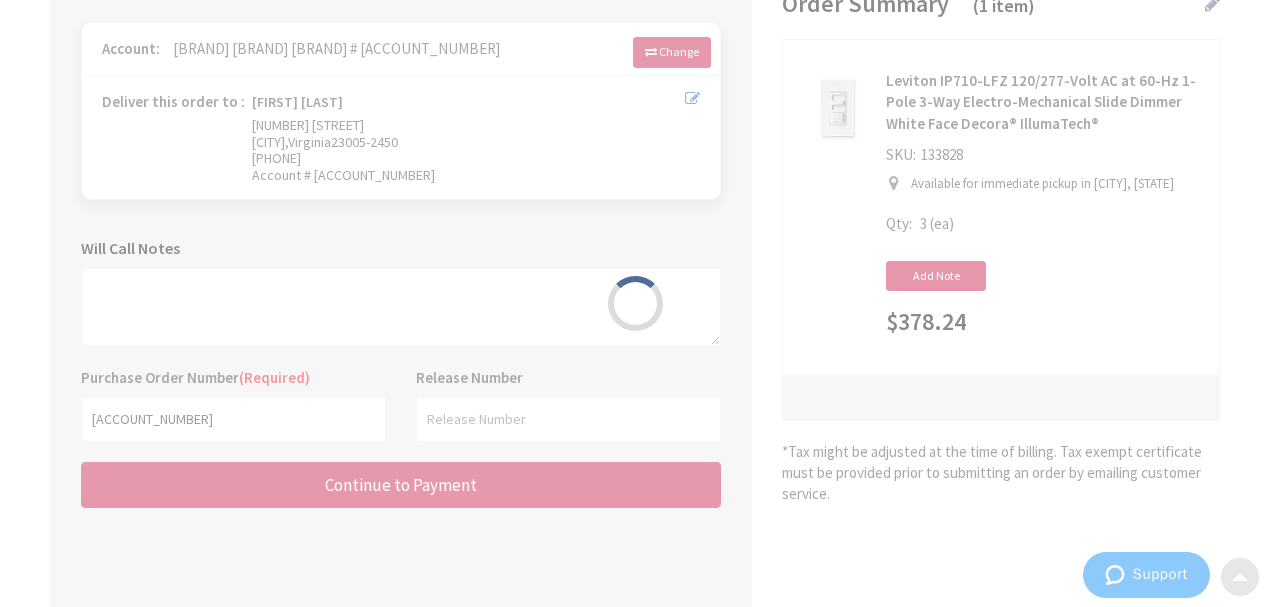 scroll, scrollTop: 0, scrollLeft: 0, axis: both 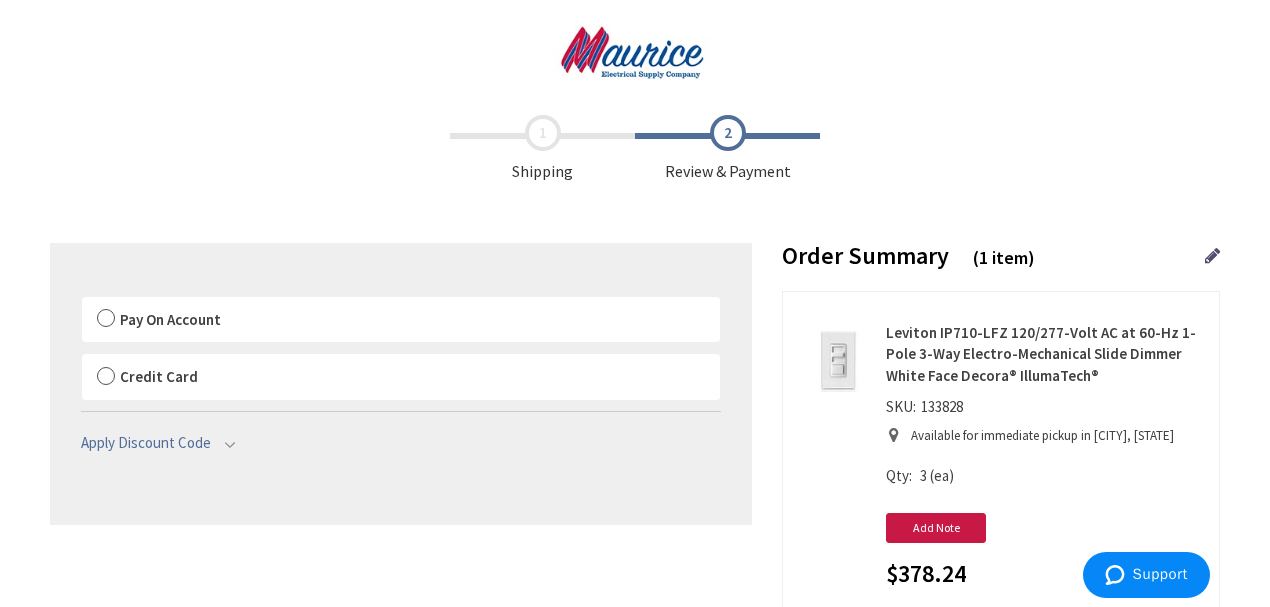 click on "Pay On Account" at bounding box center (401, 320) 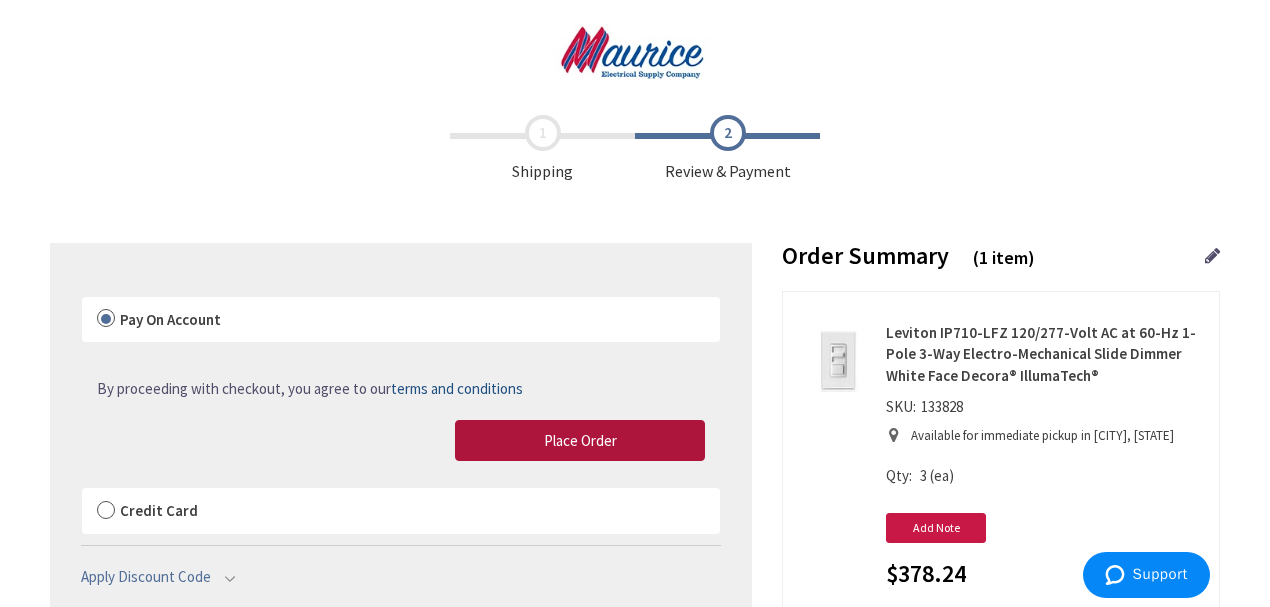 click on "Place Order" at bounding box center [580, 440] 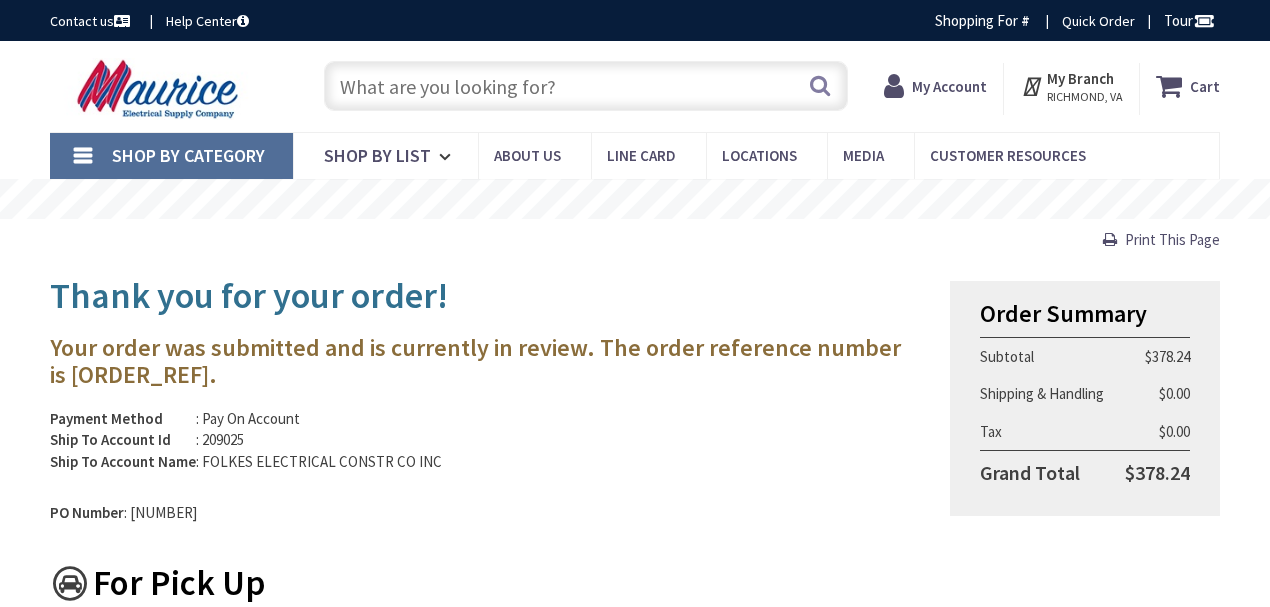 scroll, scrollTop: 0, scrollLeft: 0, axis: both 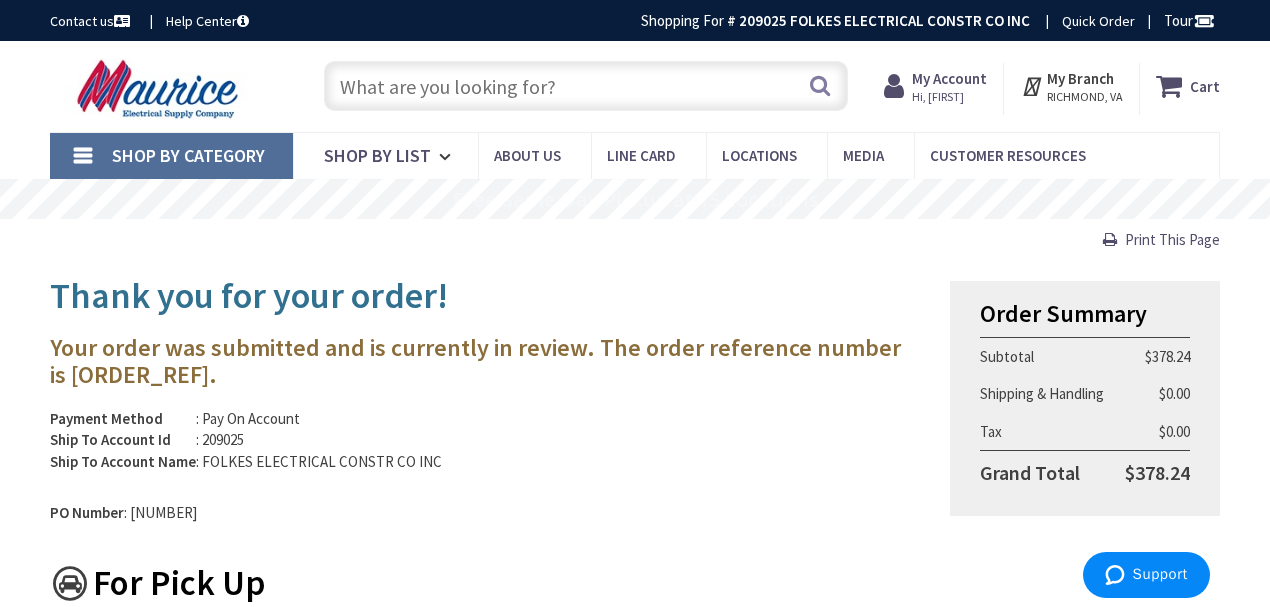 click on "Print This Page" at bounding box center (1172, 239) 